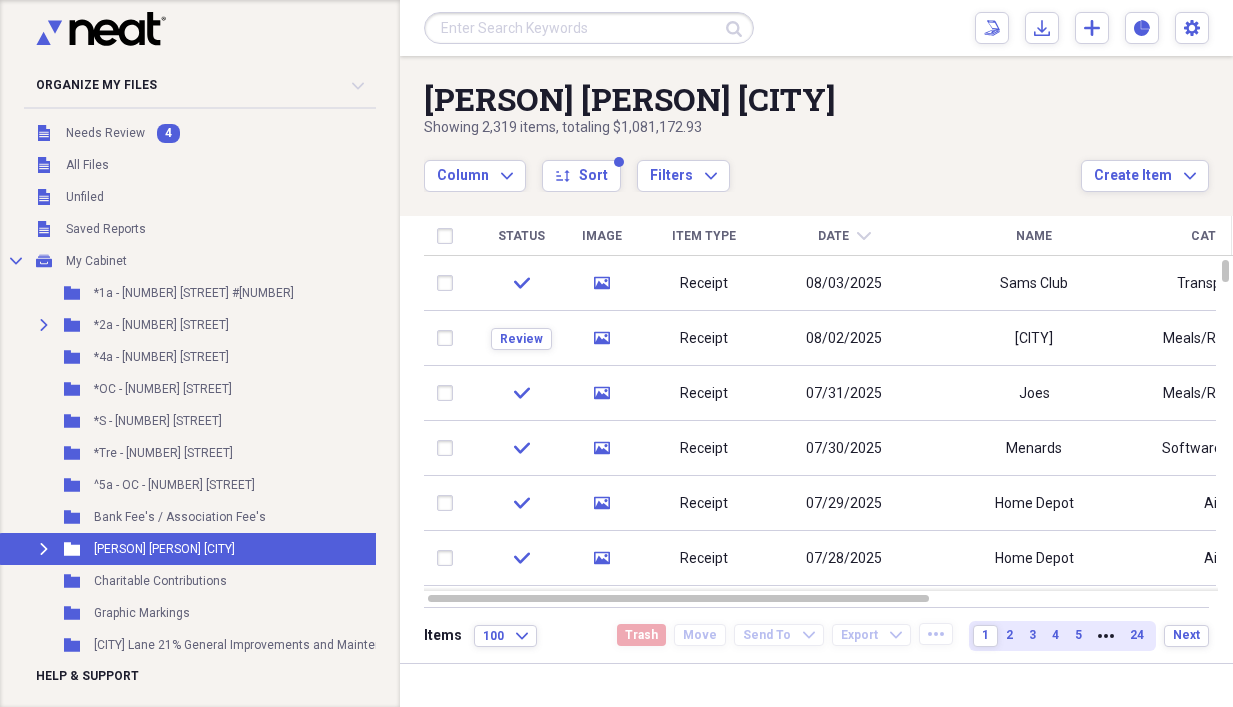scroll, scrollTop: 0, scrollLeft: 0, axis: both 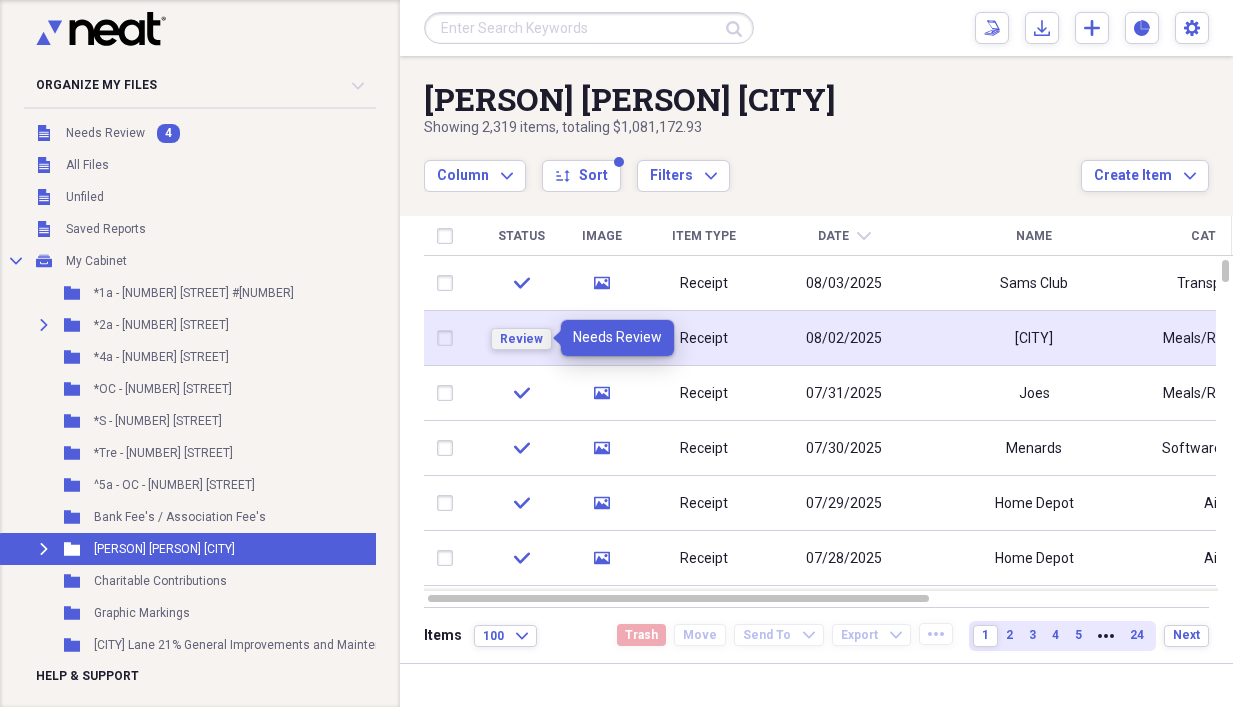 click on "Review" at bounding box center (521, 339) 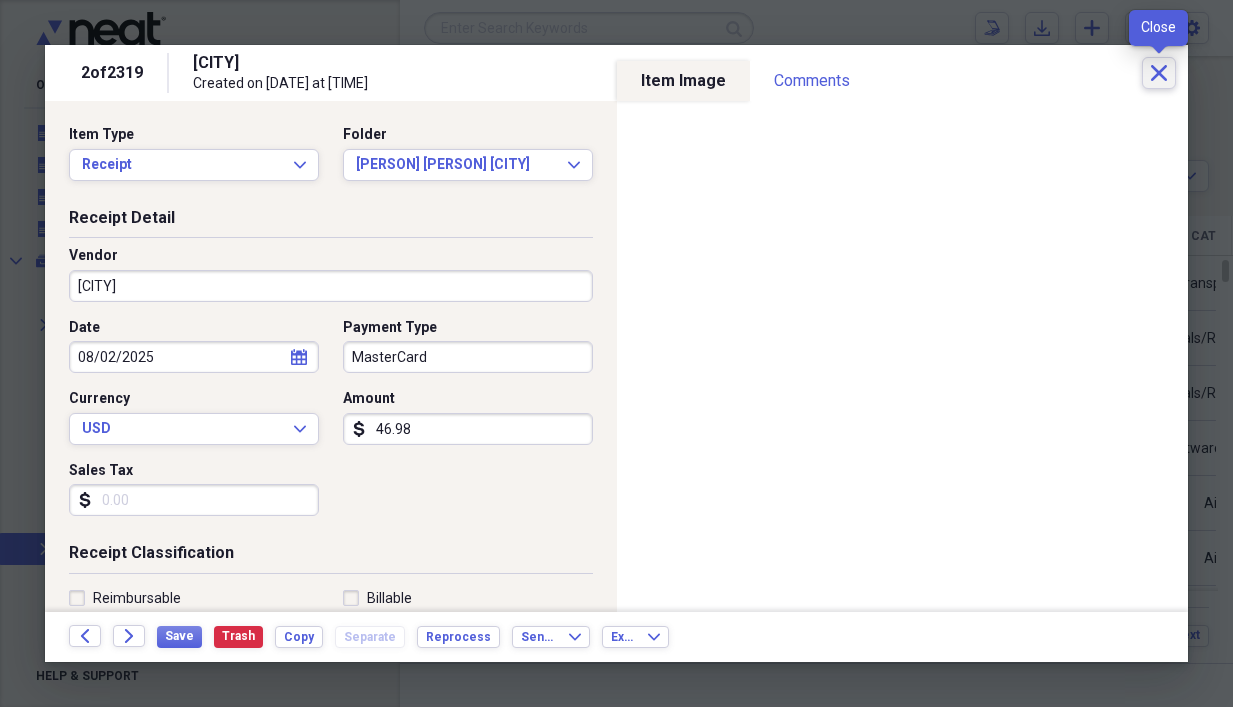click on "Close" 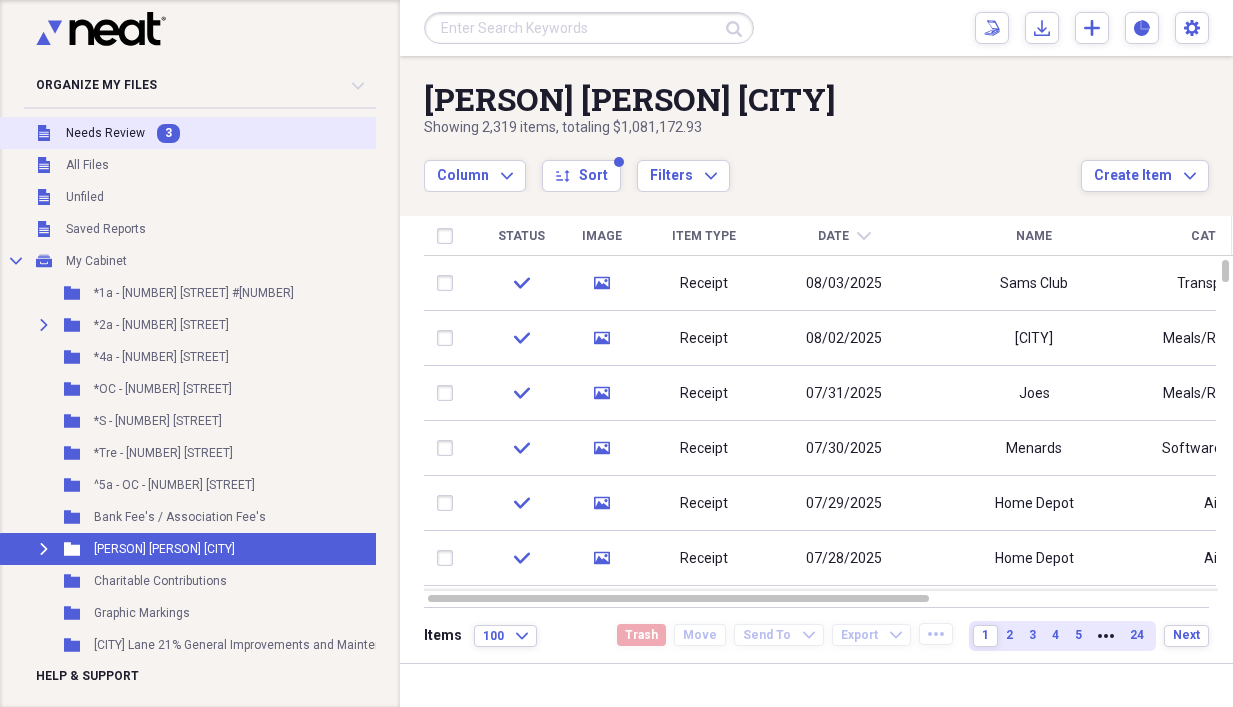click on "Unfiled Needs Review 3" at bounding box center [235, 133] 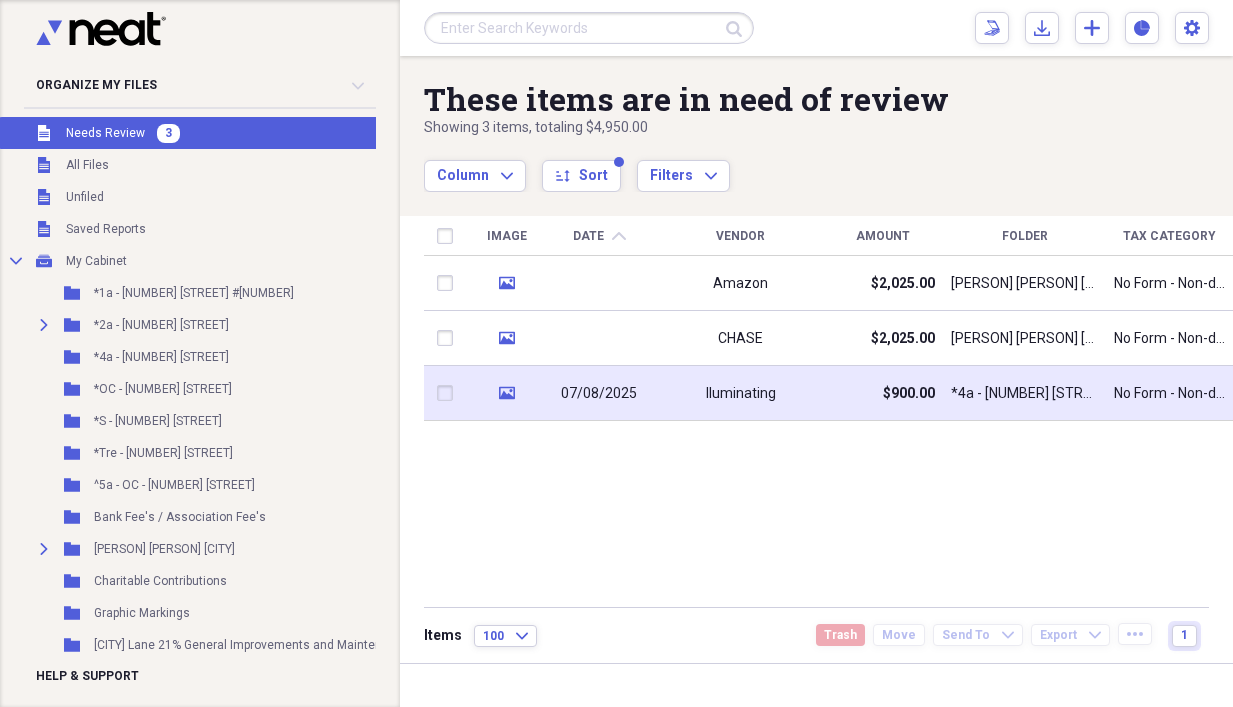 click on "Iluminating" at bounding box center [740, 393] 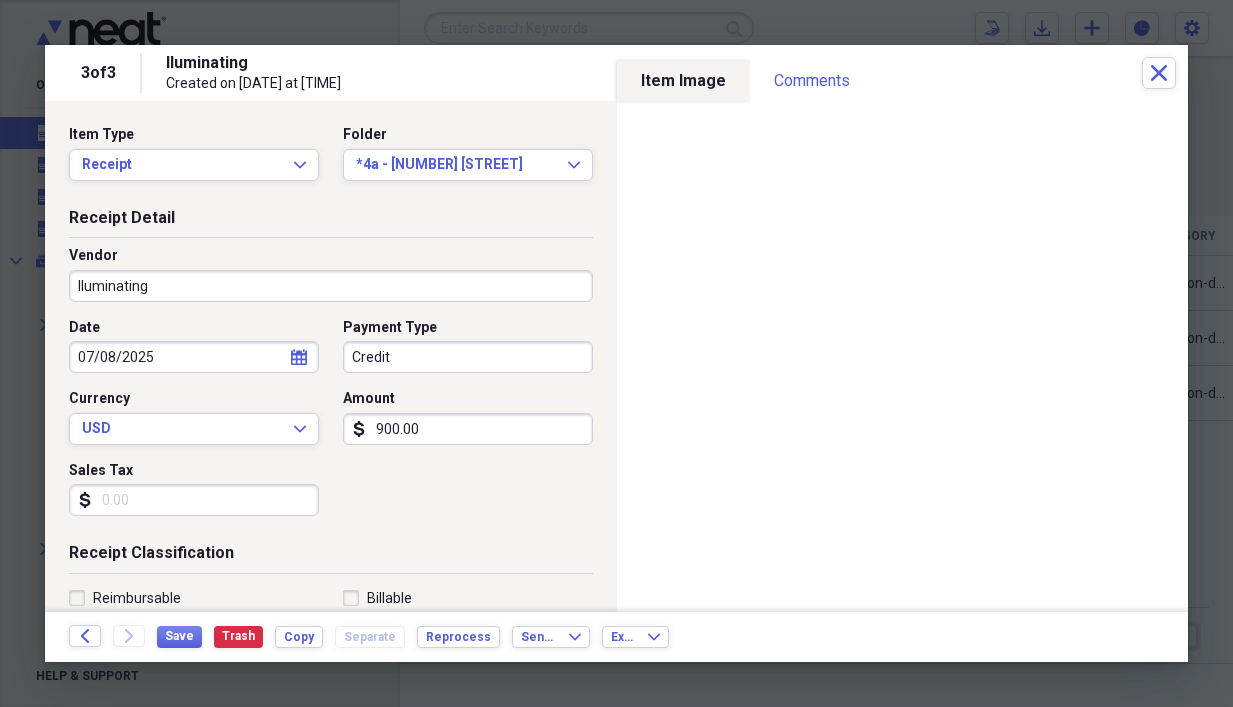 click on "900.00" at bounding box center [468, 429] 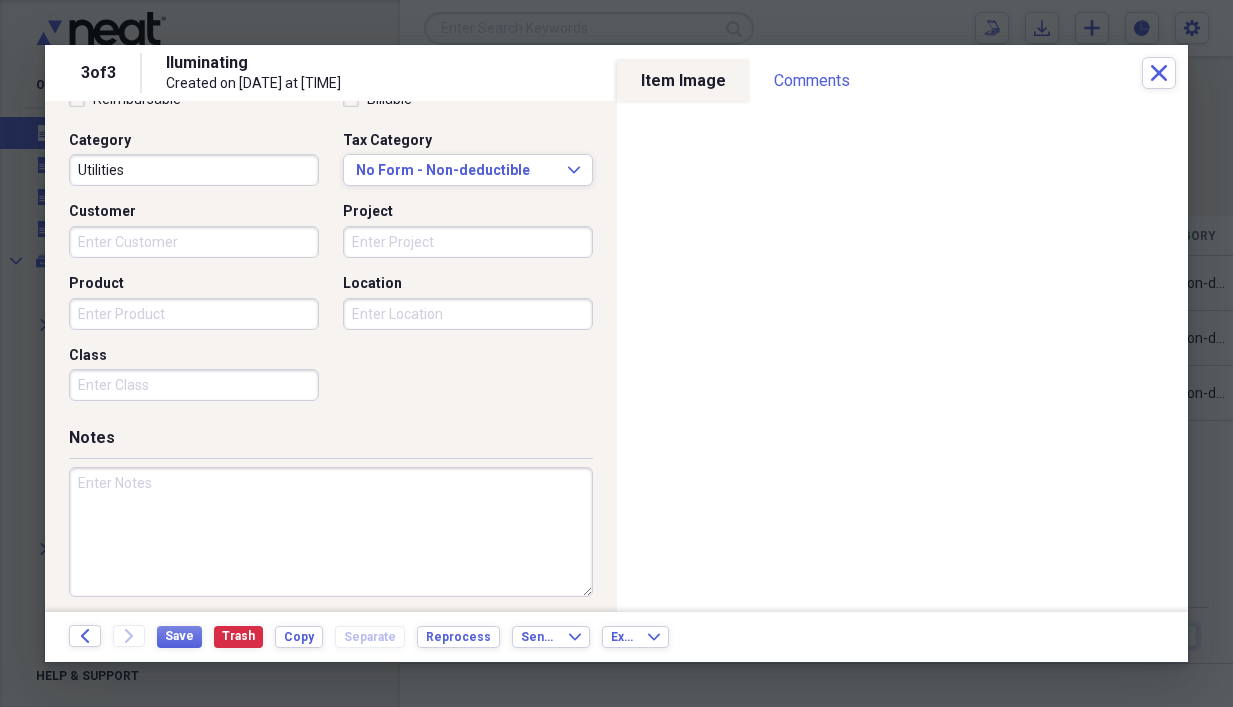 scroll, scrollTop: 500, scrollLeft: 0, axis: vertical 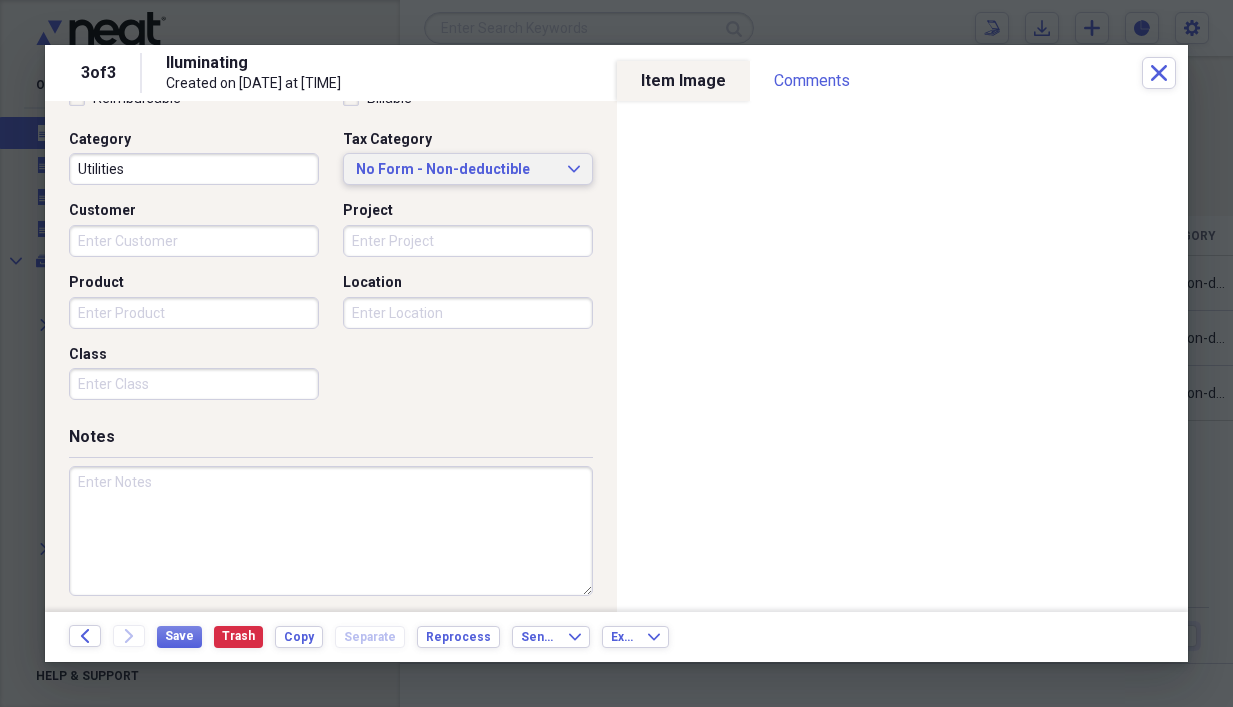 type on "236.52" 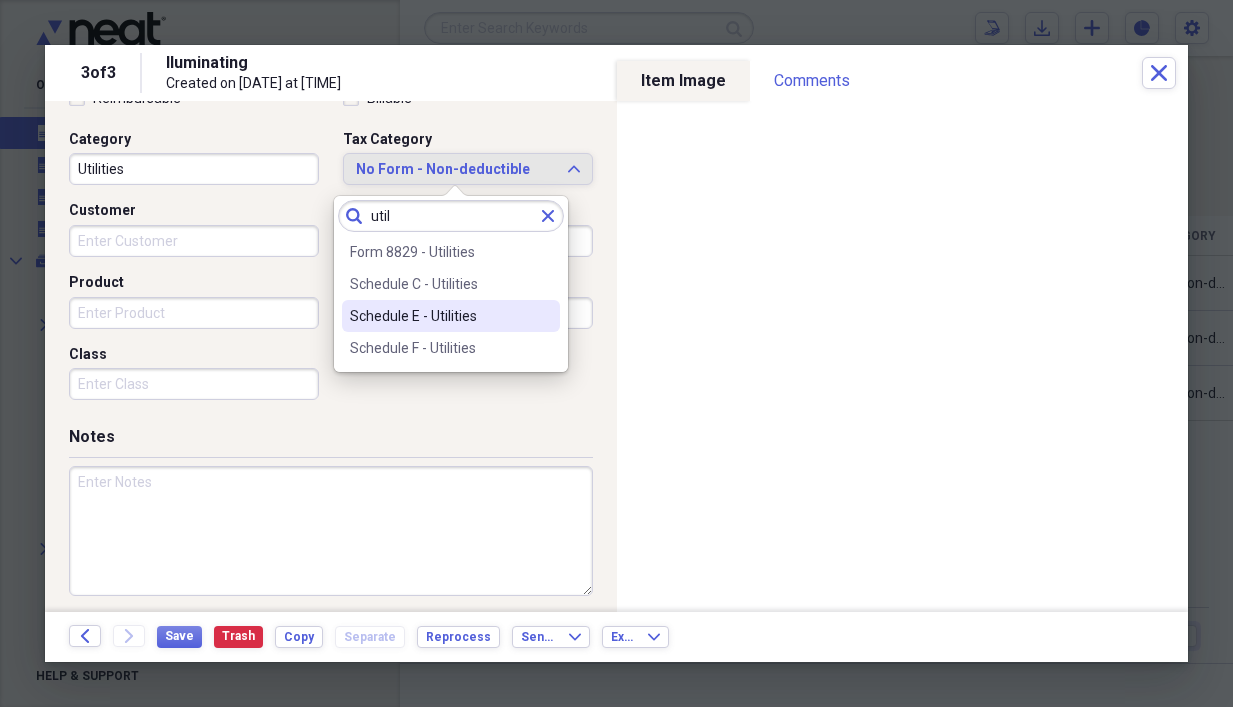 type on "util" 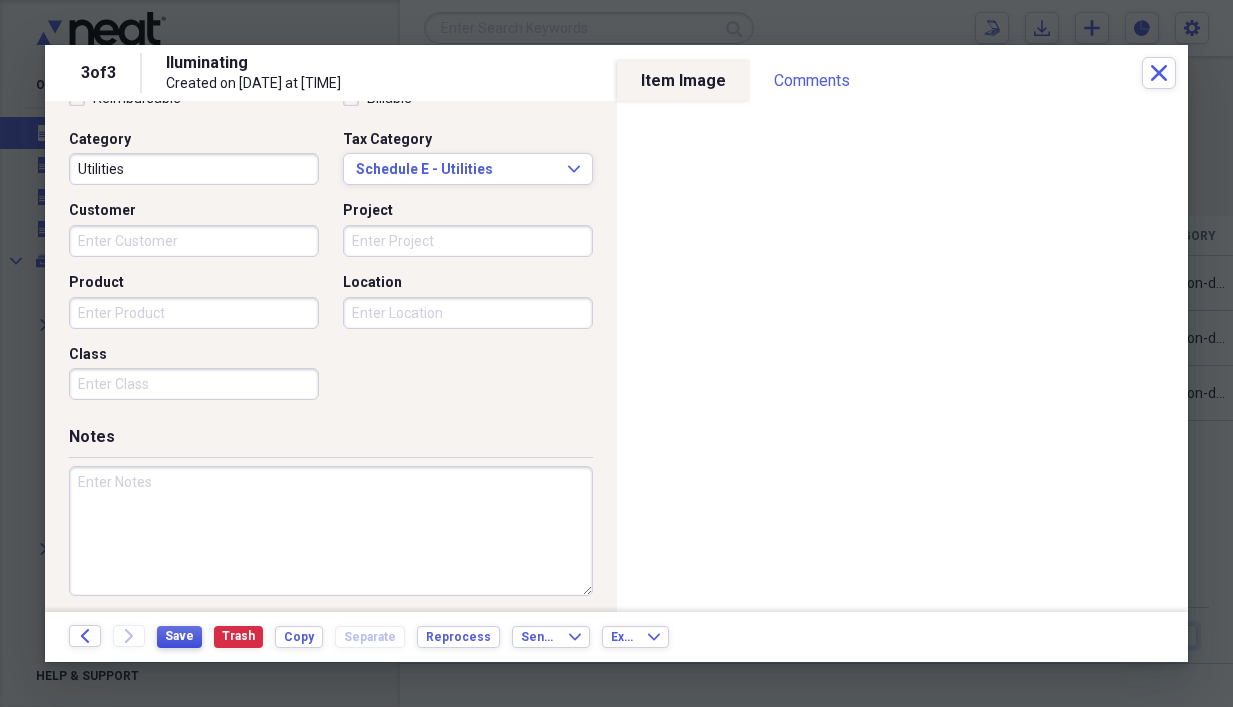 click on "Save" at bounding box center [179, 636] 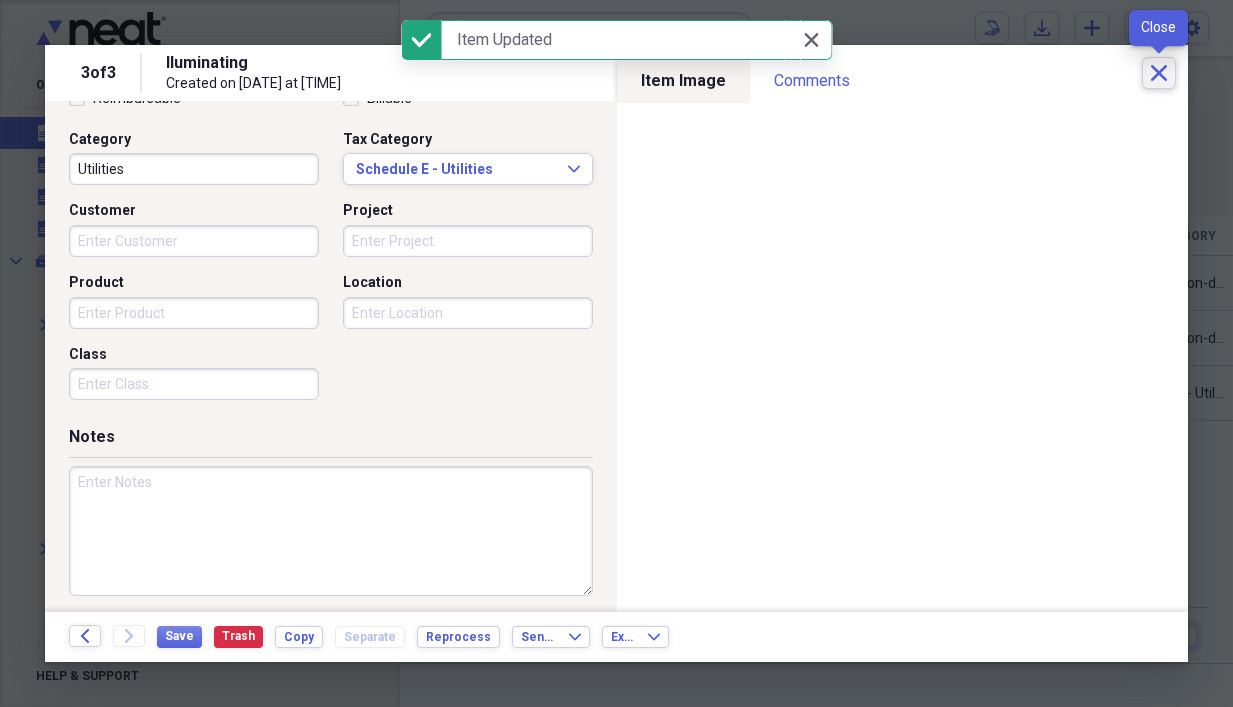 click on "Close" 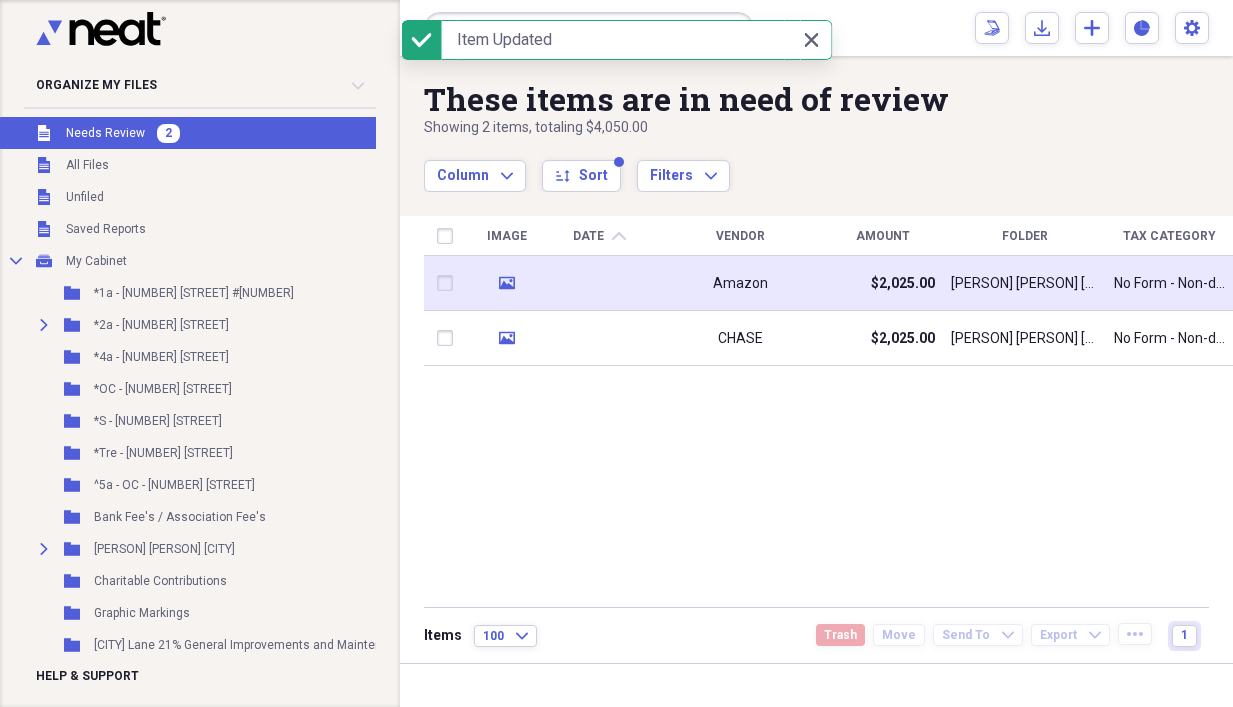click at bounding box center (599, 283) 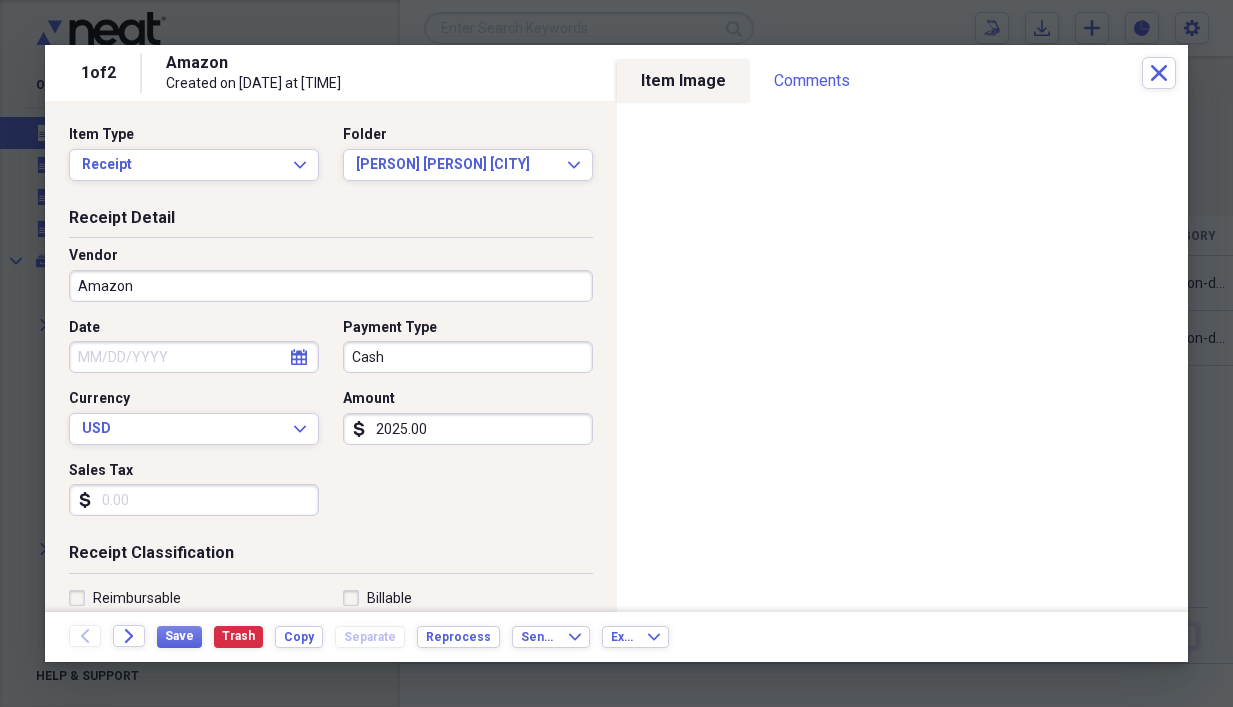 click on "2025.00" at bounding box center [468, 429] 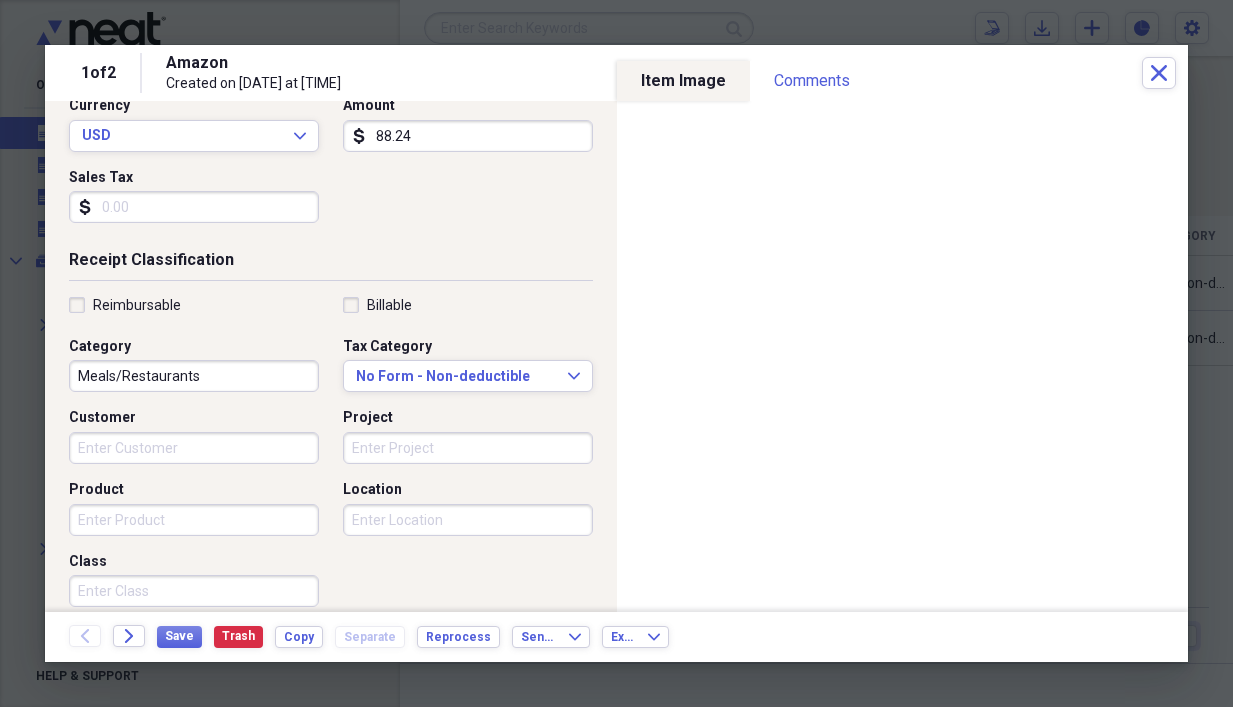 scroll, scrollTop: 300, scrollLeft: 0, axis: vertical 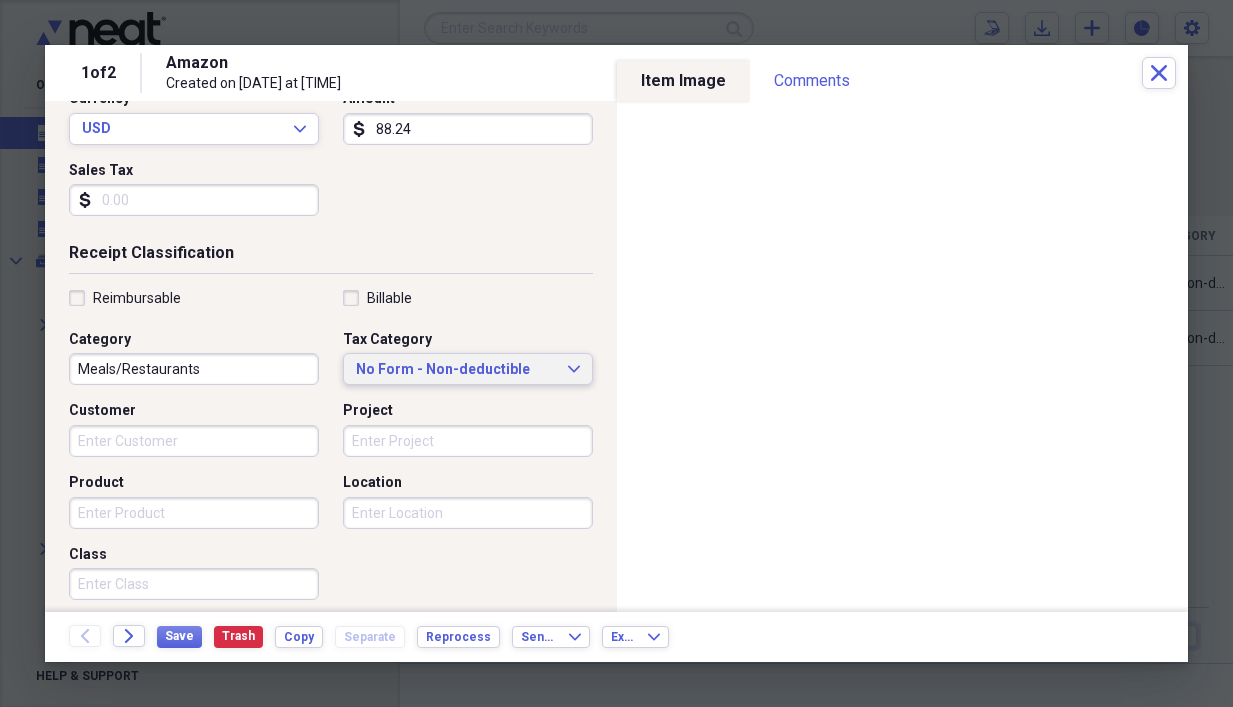 type on "88.24" 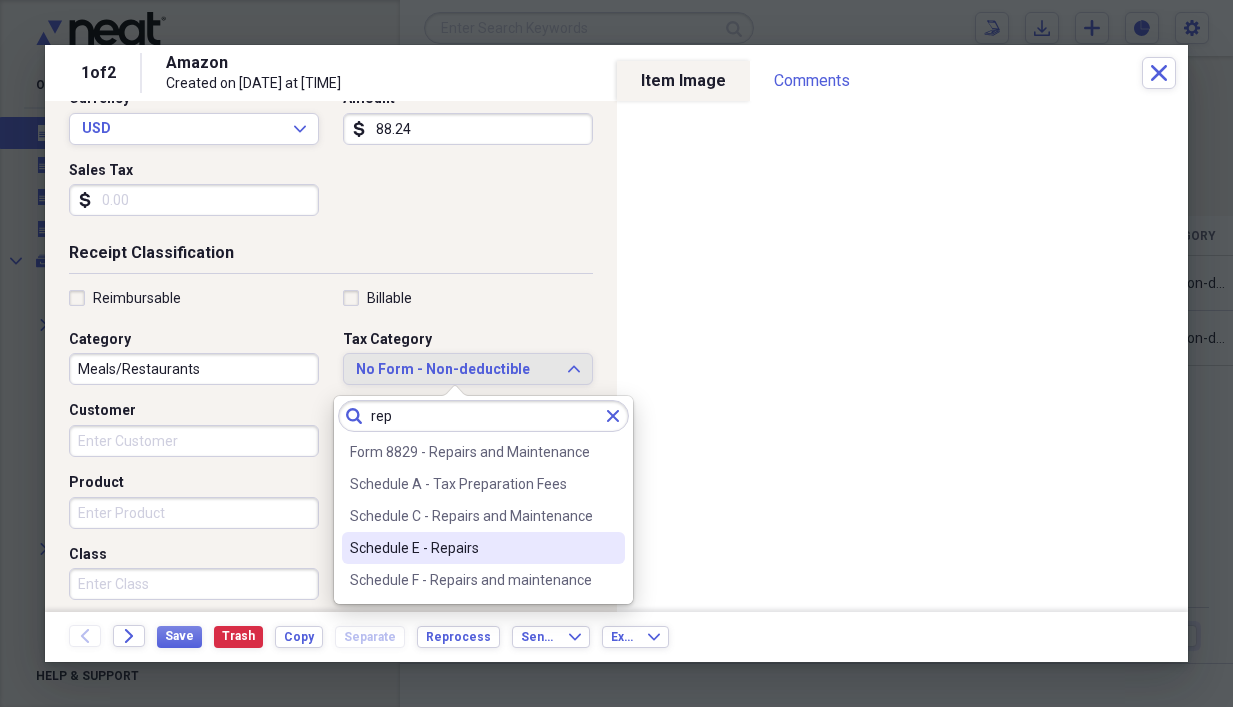type on "rep" 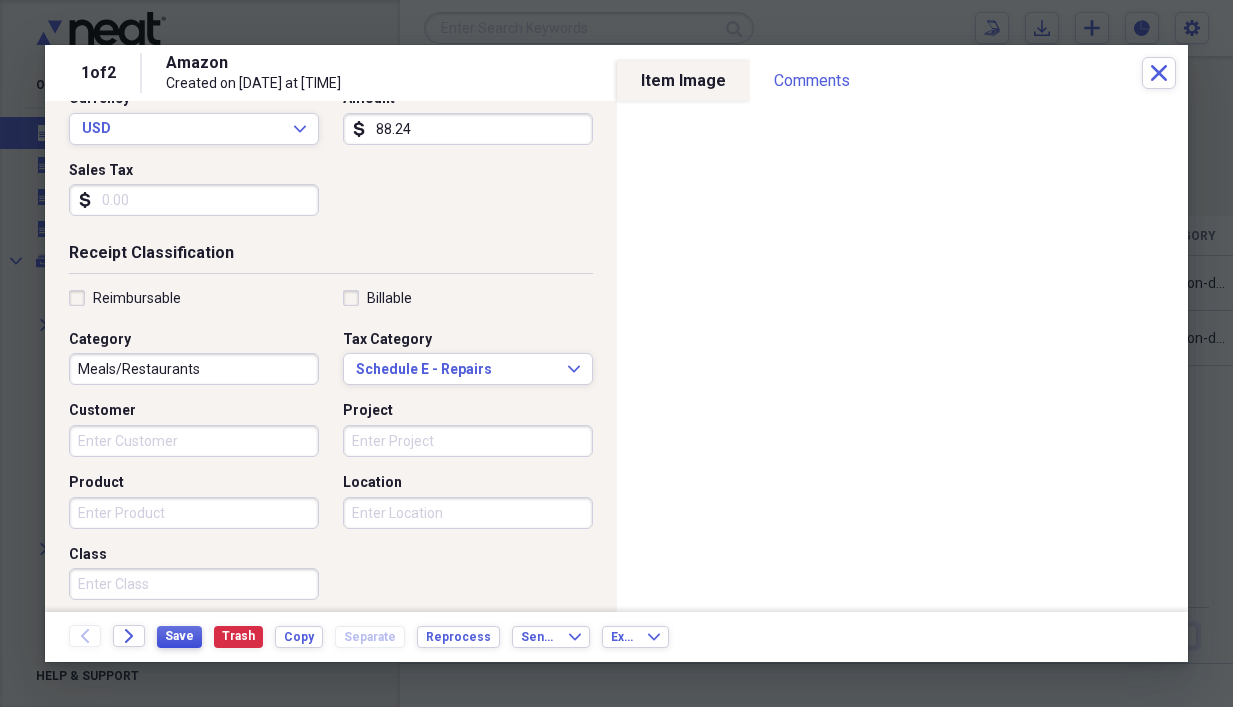 click on "Save" at bounding box center [179, 636] 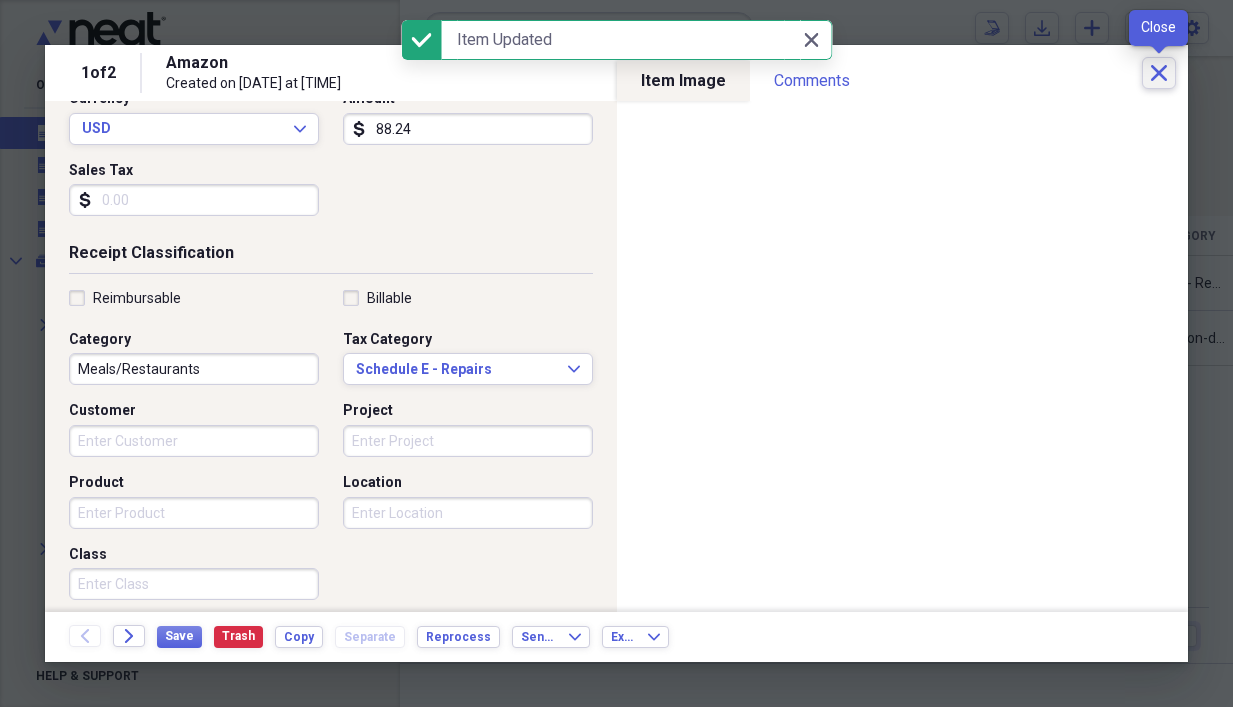 click 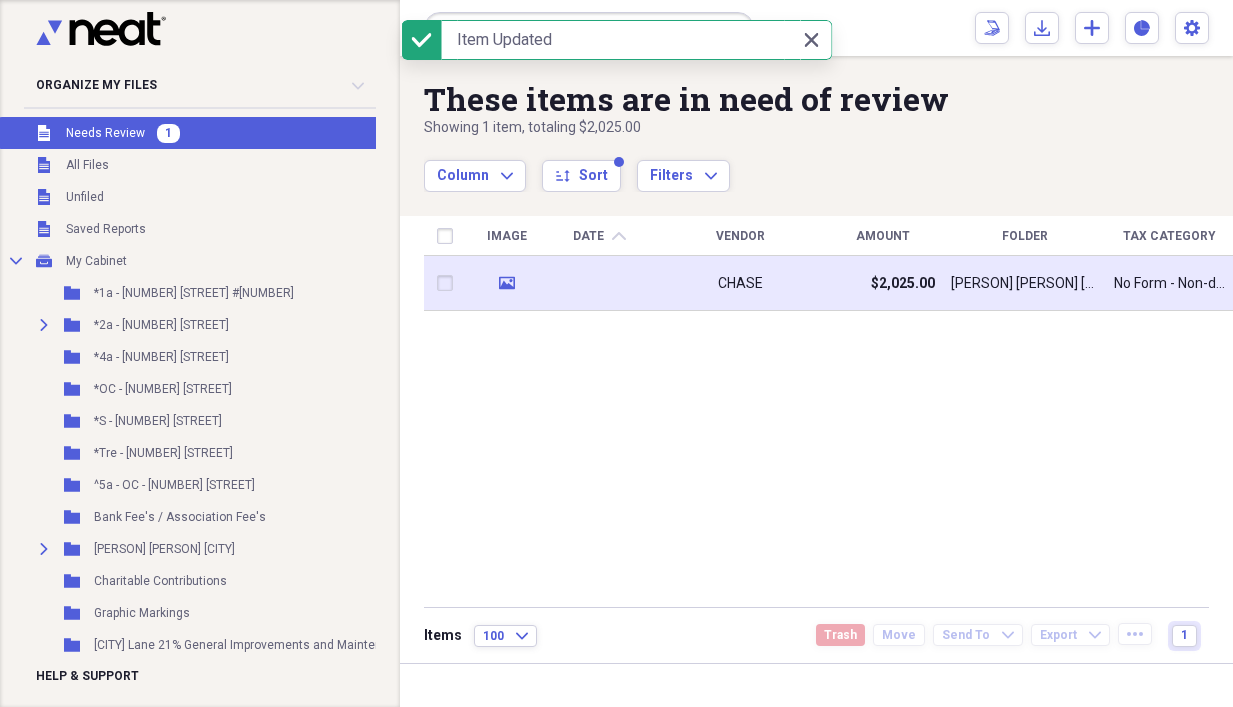 click at bounding box center [599, 283] 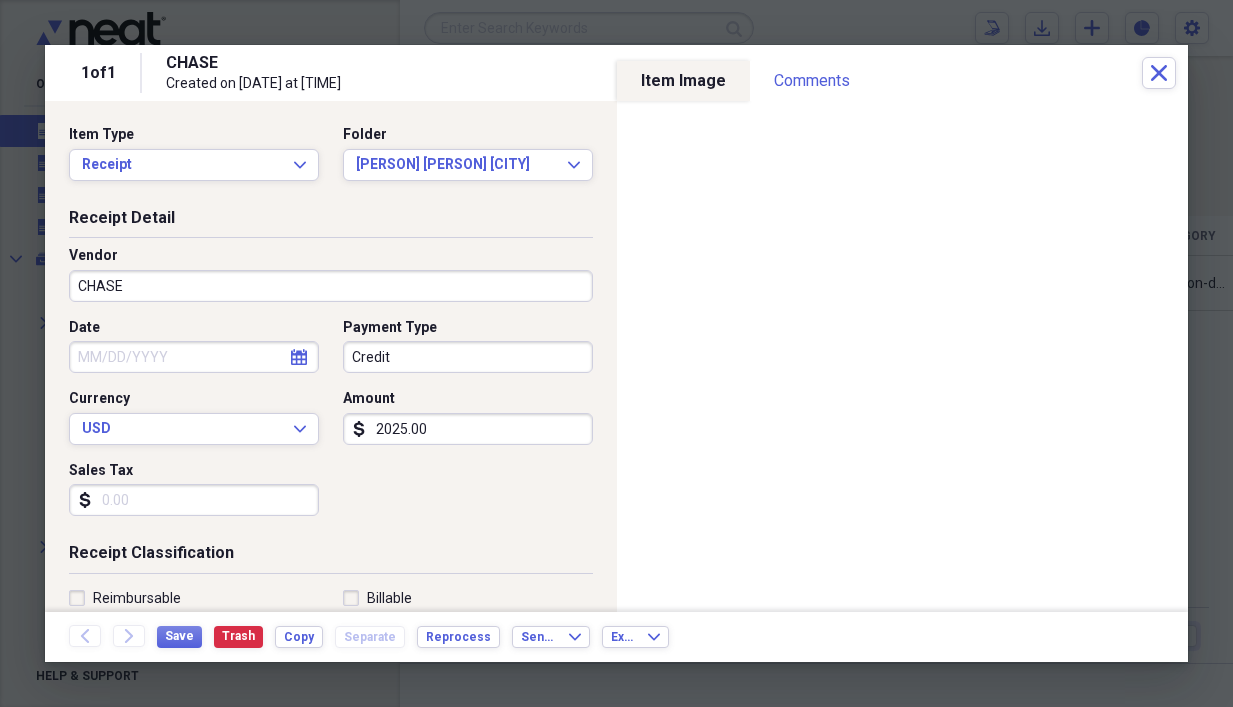 click on "2025.00" at bounding box center [468, 429] 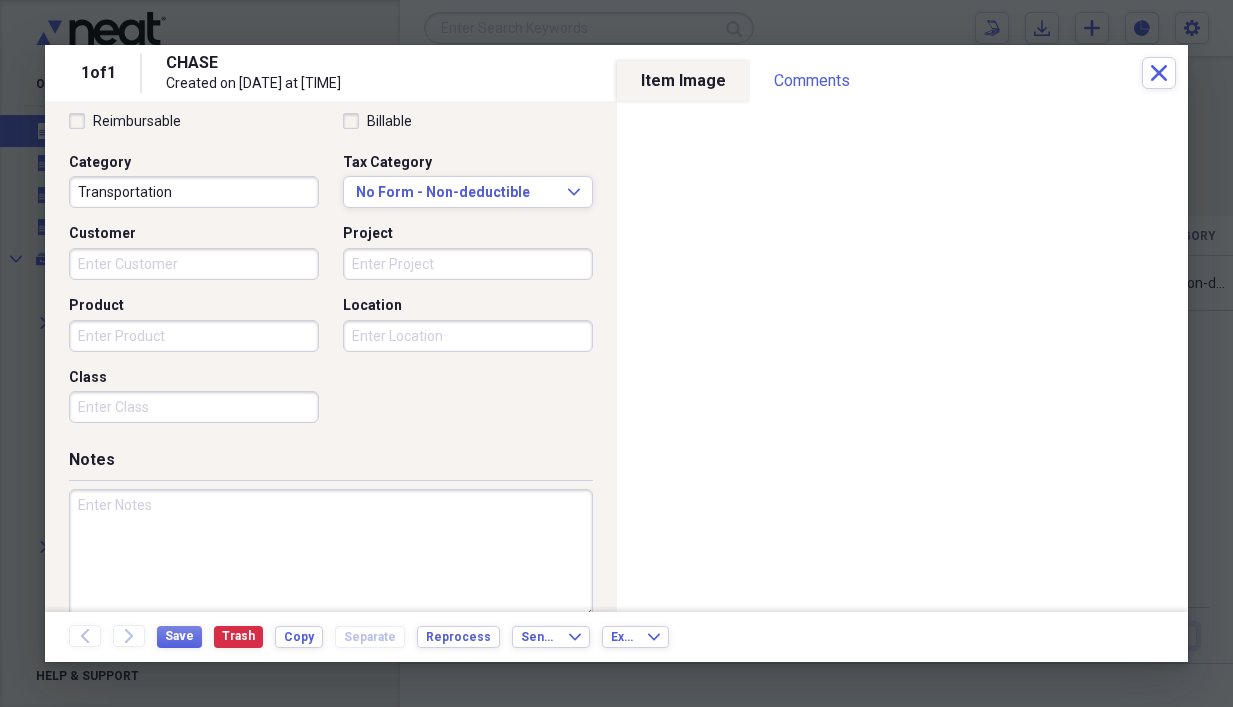 scroll, scrollTop: 503, scrollLeft: 0, axis: vertical 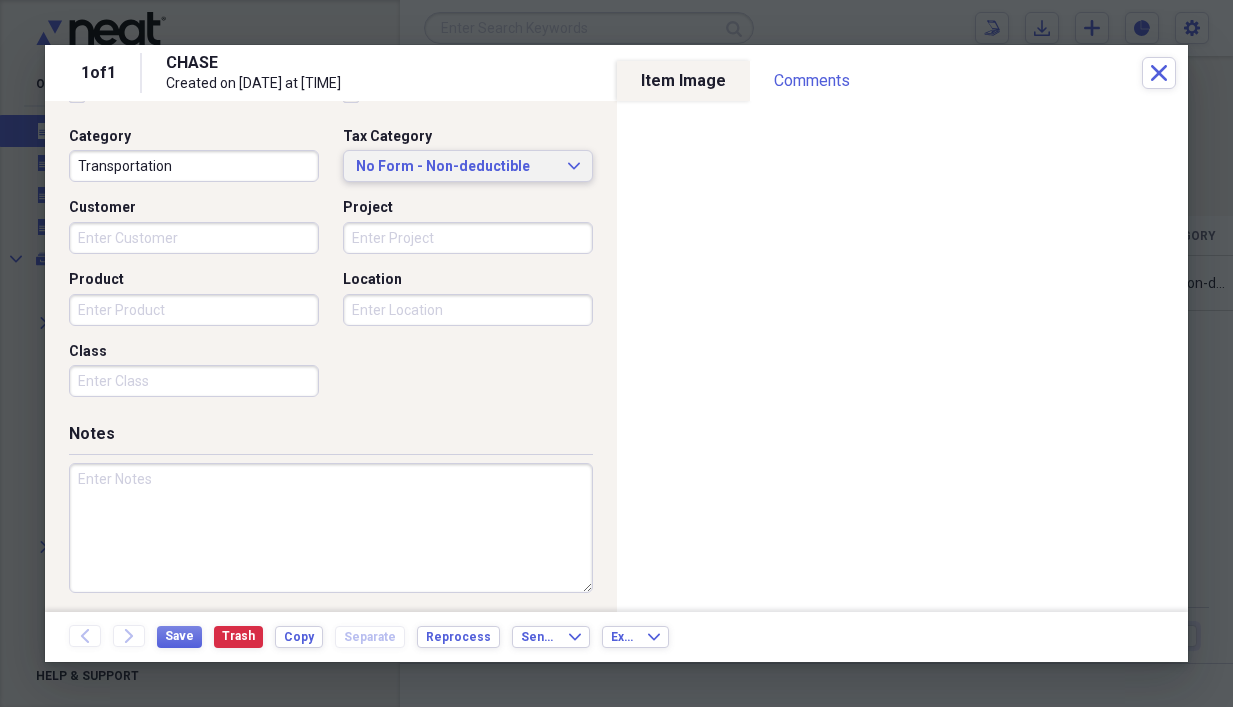 type on "566.73" 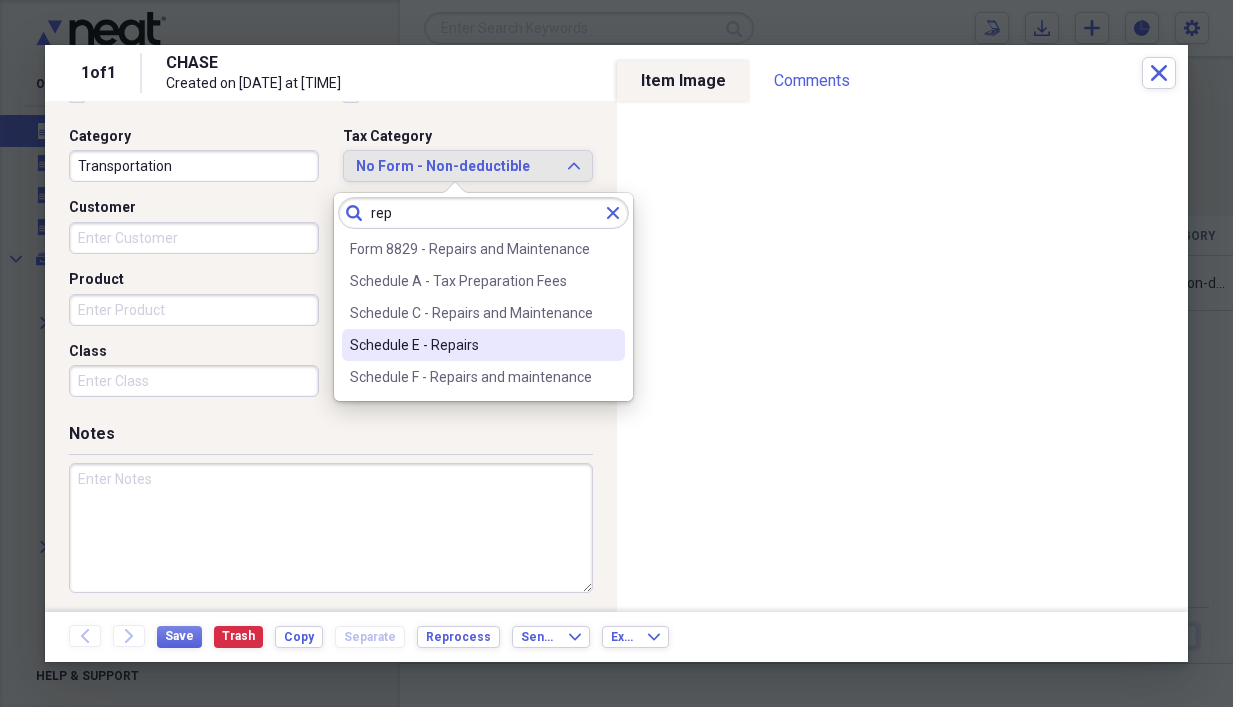 type on "rep" 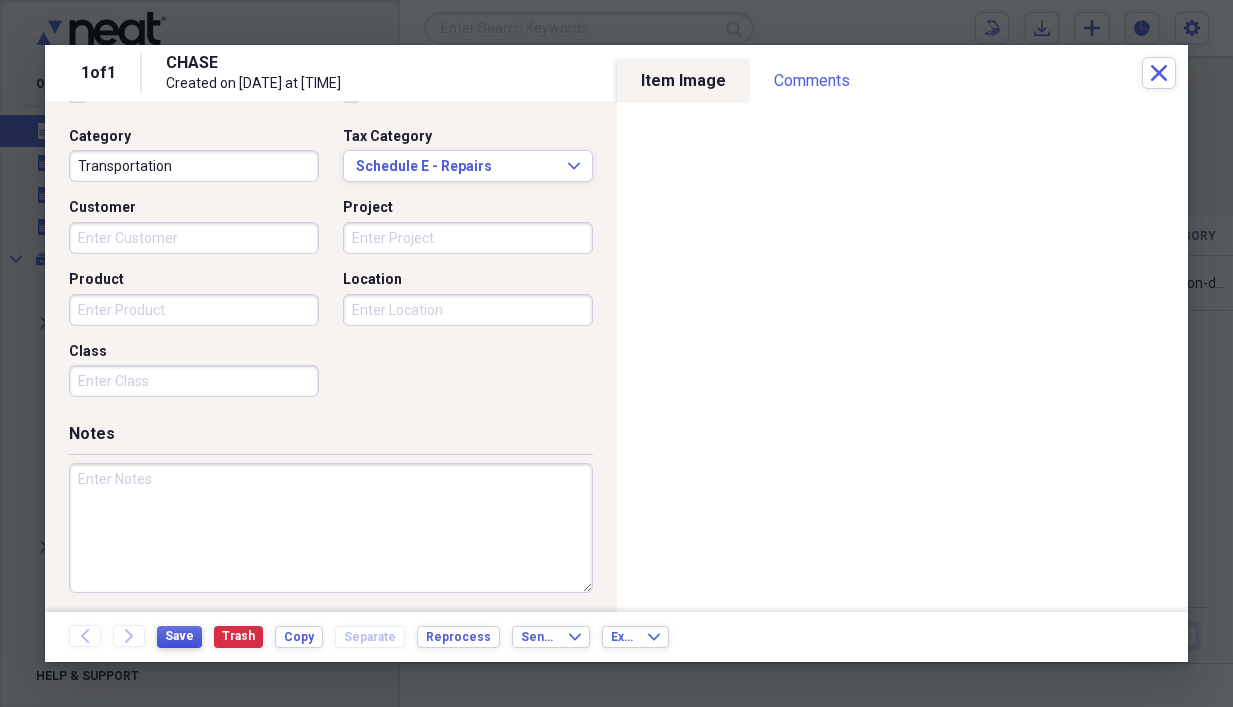 click on "Save" at bounding box center (179, 636) 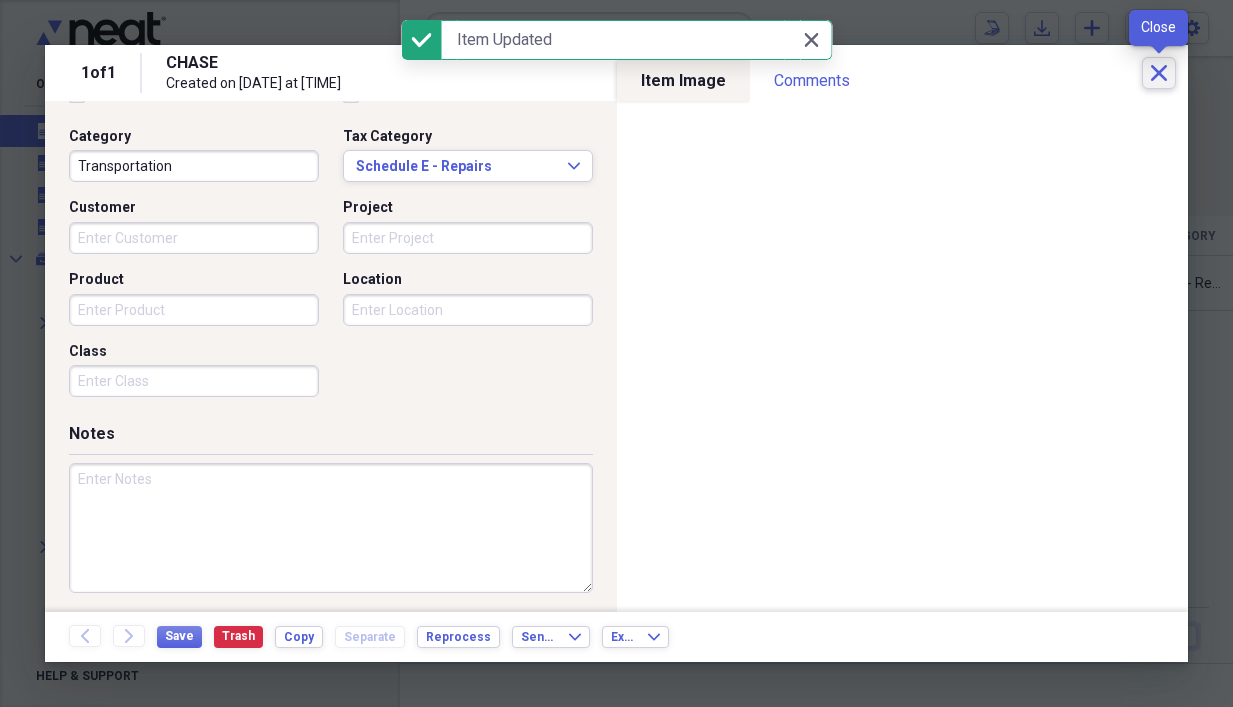 click on "Close" 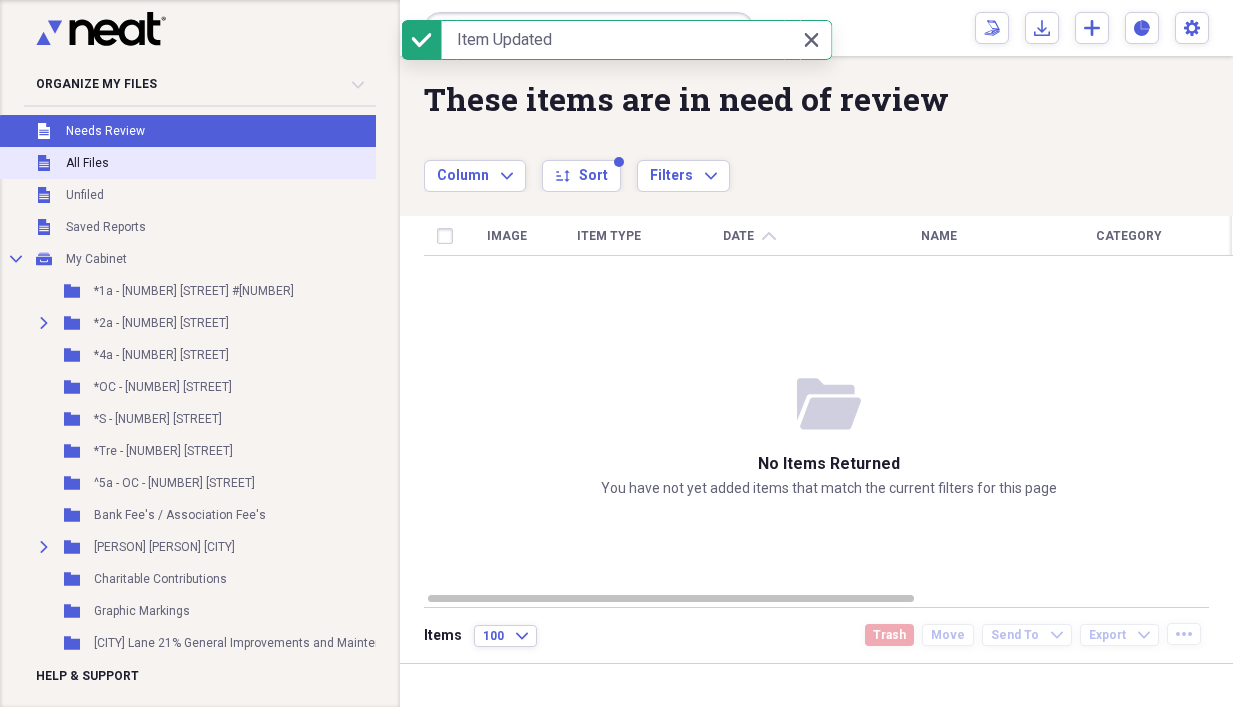 click on "Unfiled All Files" at bounding box center (235, 163) 